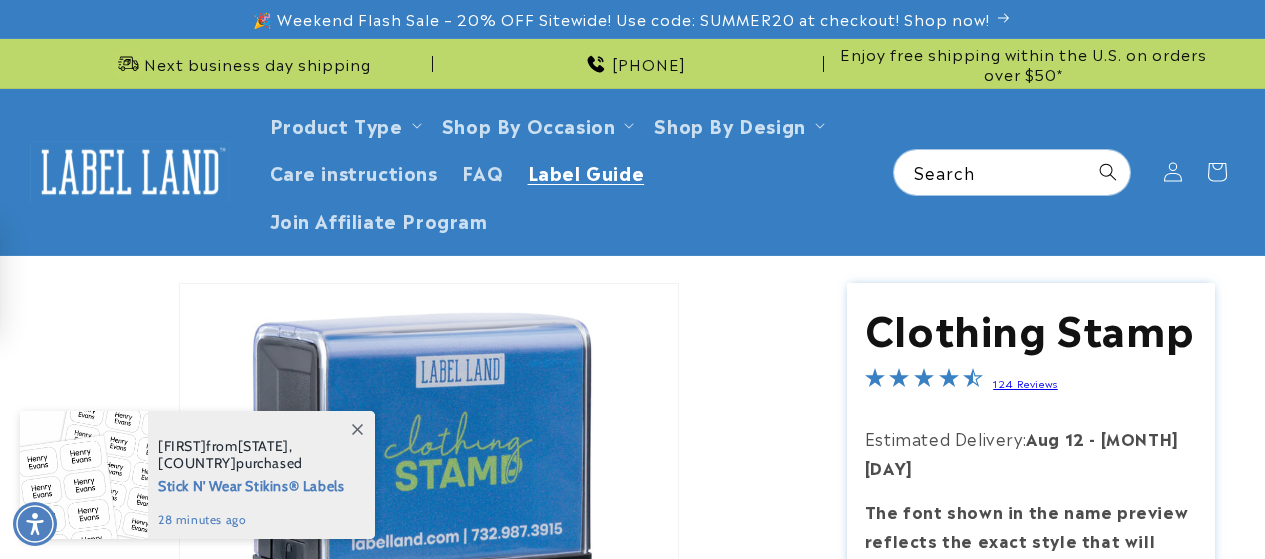 scroll, scrollTop: 0, scrollLeft: 0, axis: both 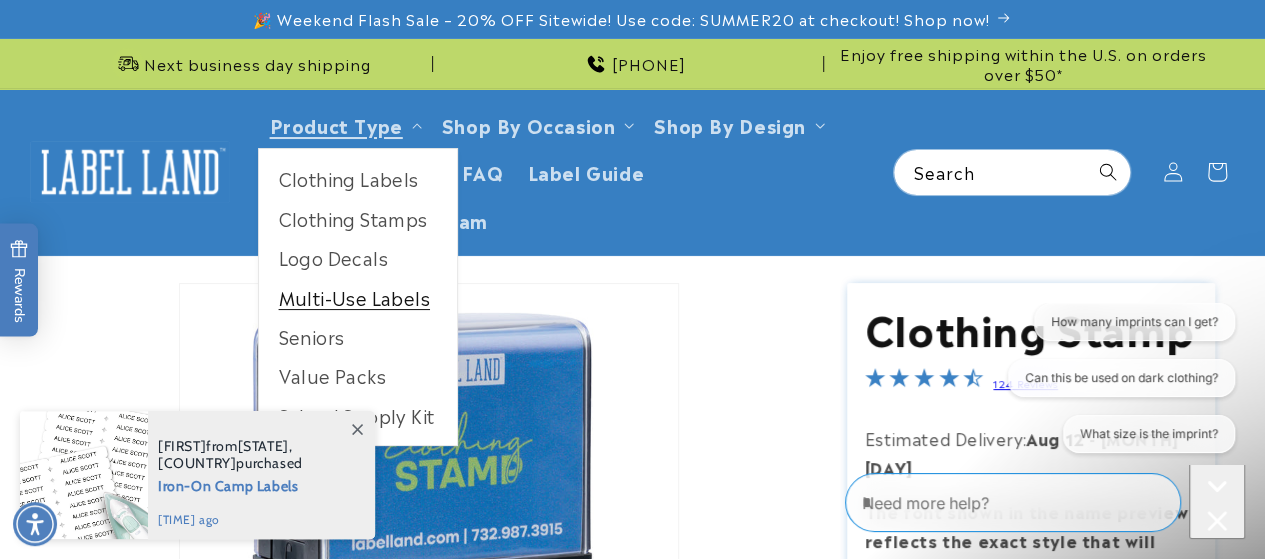 click on "Multi-Use Labels" at bounding box center (358, 297) 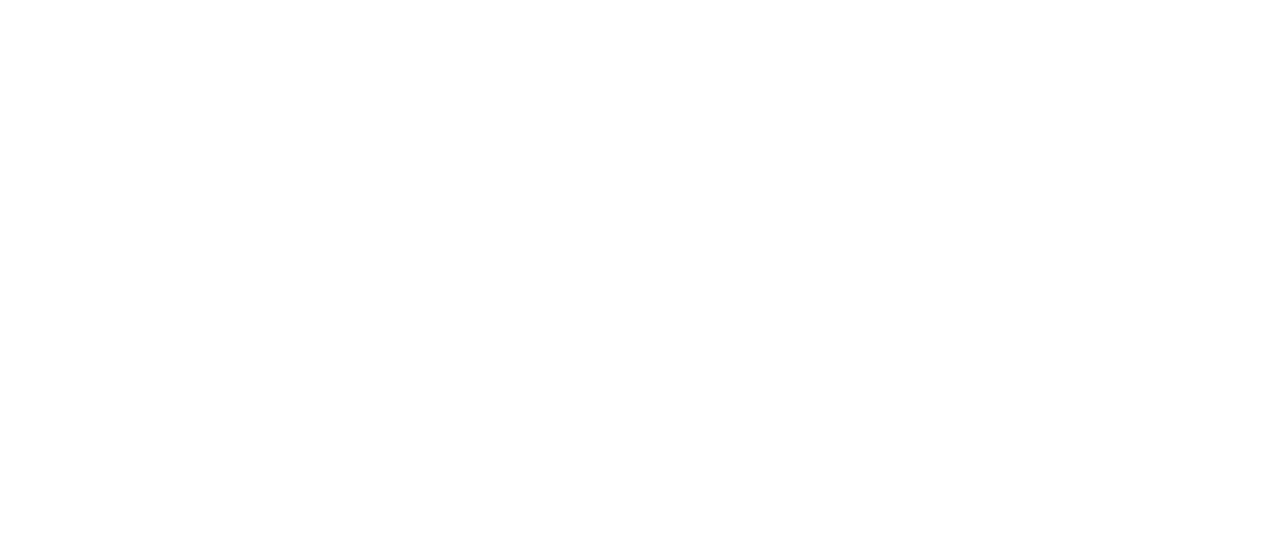 scroll, scrollTop: 0, scrollLeft: 0, axis: both 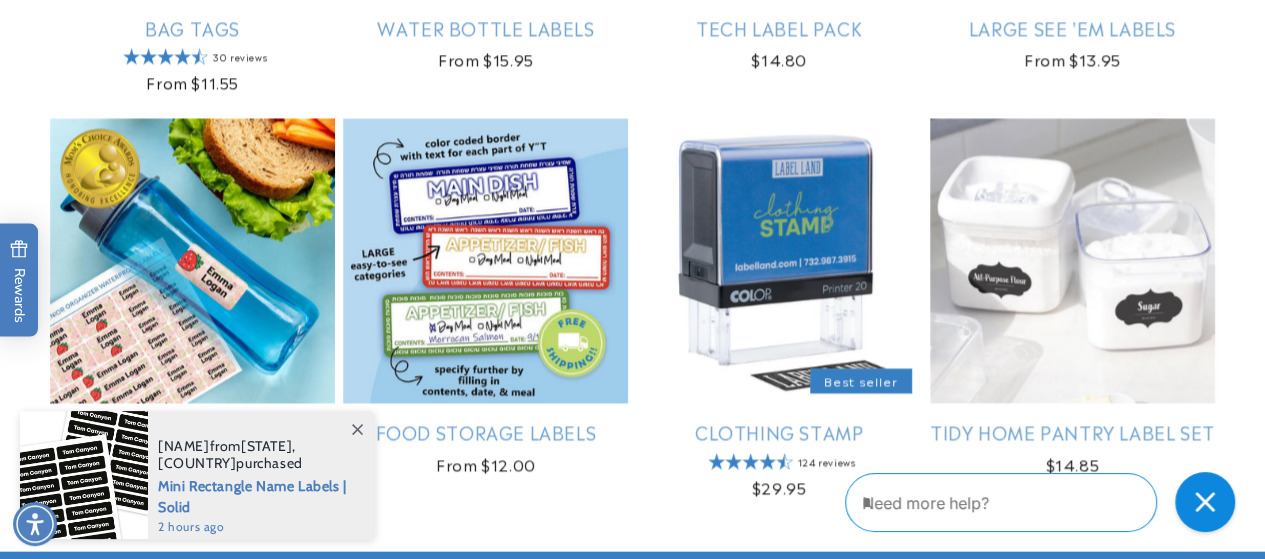 drag, startPoint x: 1250, startPoint y: 377, endPoint x: 1260, endPoint y: 427, distance: 50.990196 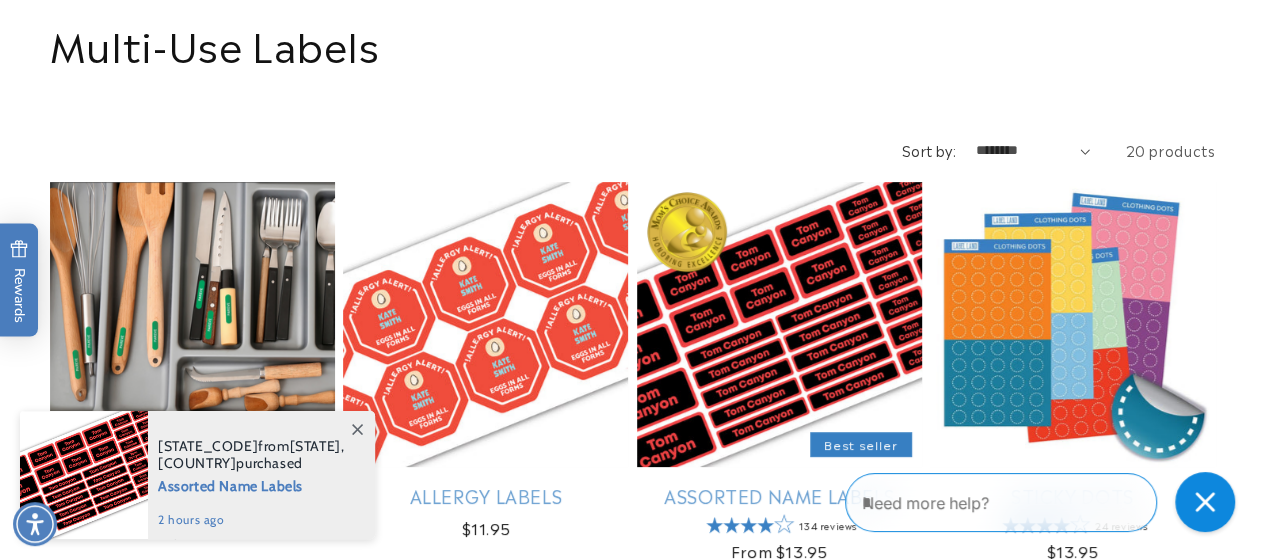 scroll, scrollTop: 0, scrollLeft: 0, axis: both 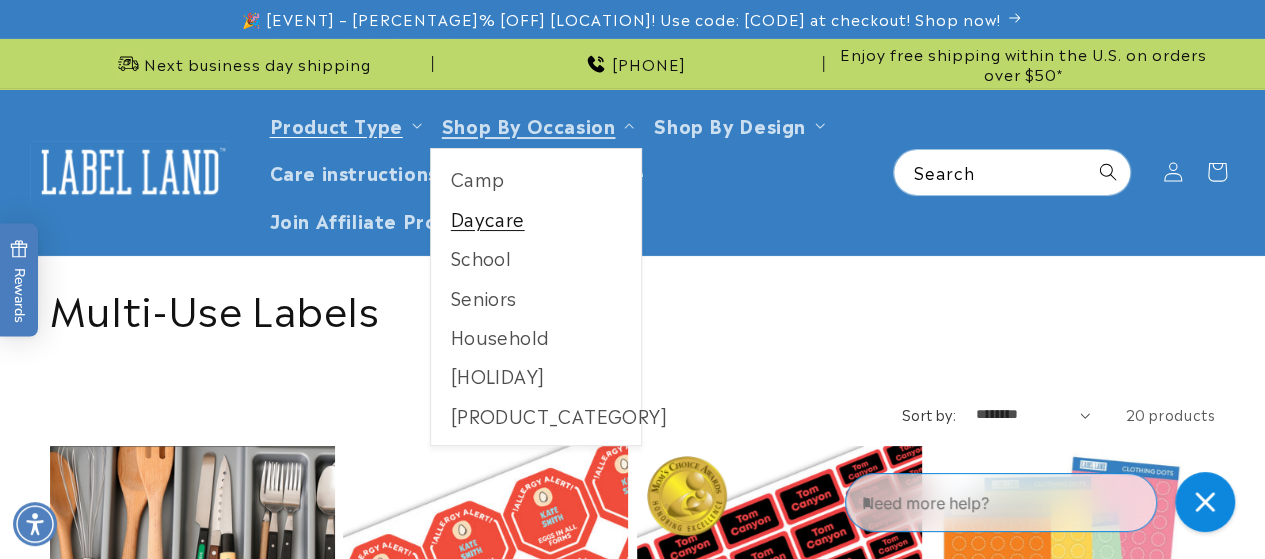 click on "Daycare" at bounding box center (536, 218) 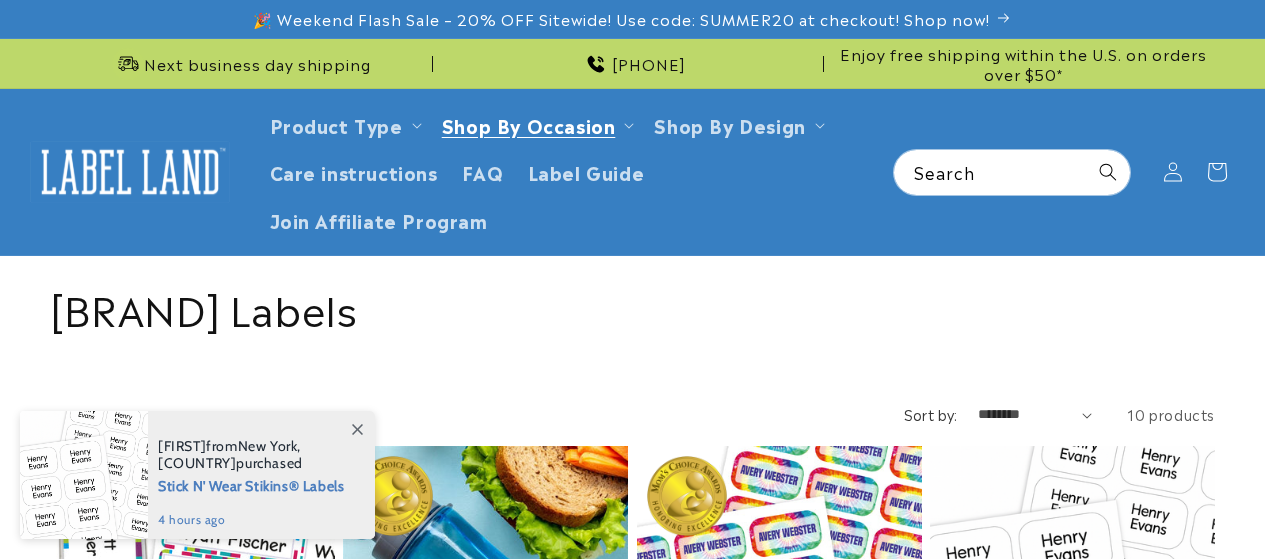scroll, scrollTop: 0, scrollLeft: 0, axis: both 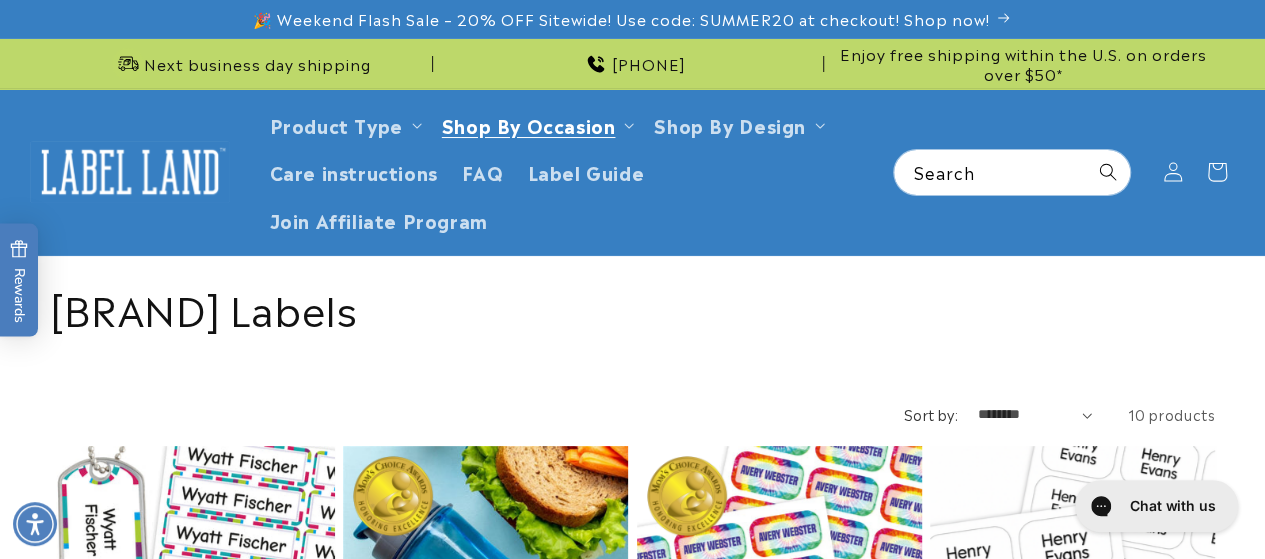 drag, startPoint x: 1268, startPoint y: 83, endPoint x: 1247, endPoint y: 33, distance: 54.230988 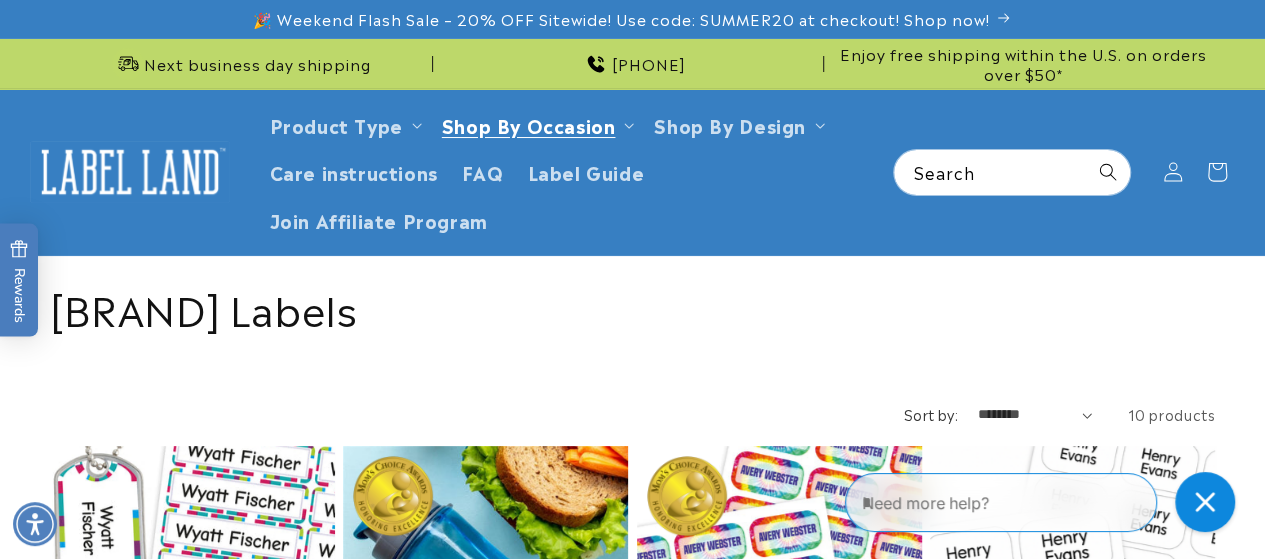click on "Ultimate Daycare Label Pack" at bounding box center [192, 771] 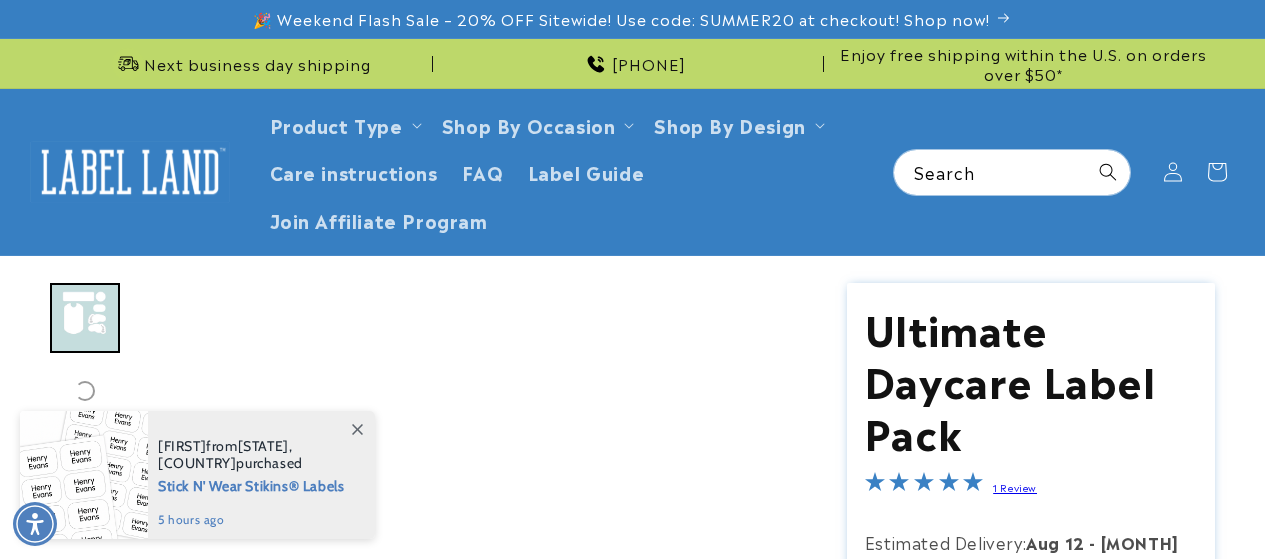 scroll, scrollTop: 0, scrollLeft: 0, axis: both 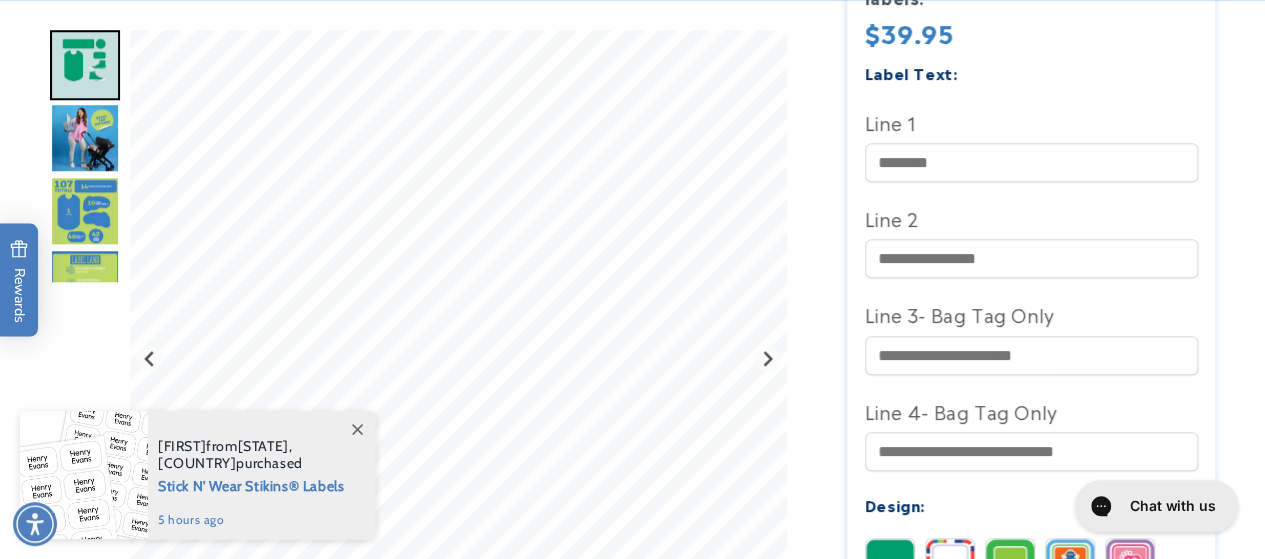 drag, startPoint x: 1267, startPoint y: 72, endPoint x: 1279, endPoint y: 185, distance: 113.63538 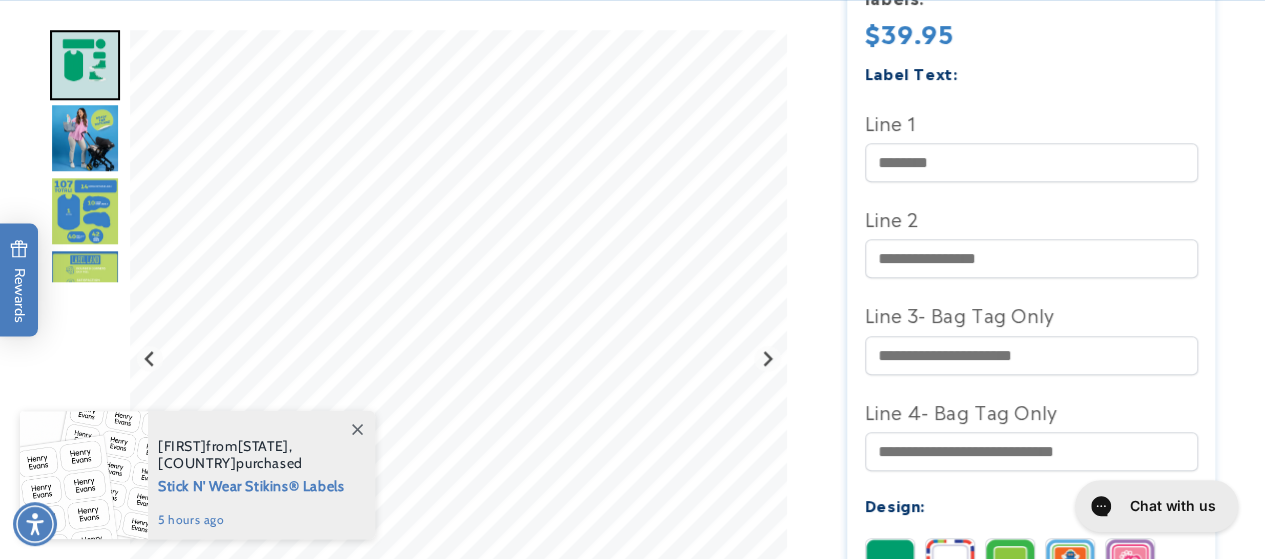 scroll, scrollTop: 806, scrollLeft: 0, axis: vertical 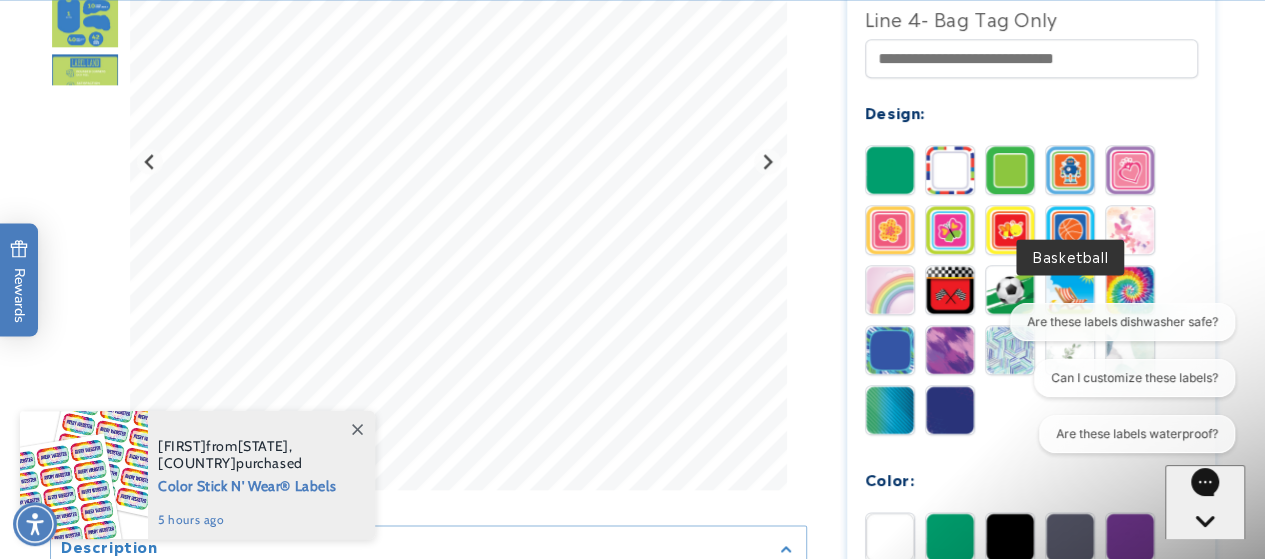 click at bounding box center (1070, 230) 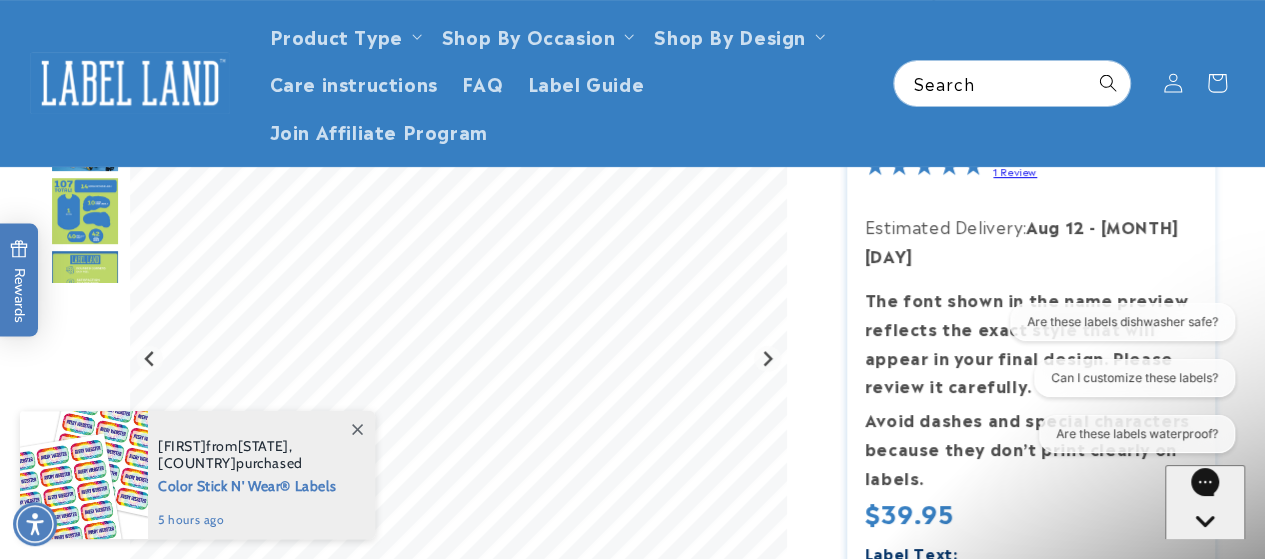 scroll, scrollTop: 306, scrollLeft: 0, axis: vertical 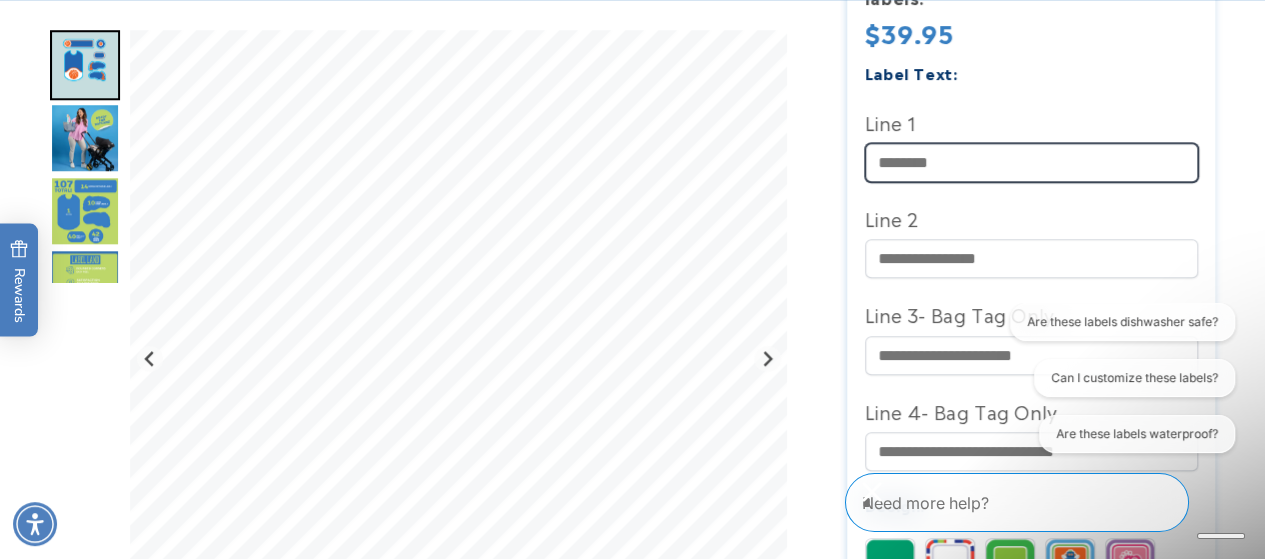 click on "Line 1" at bounding box center [1031, 162] 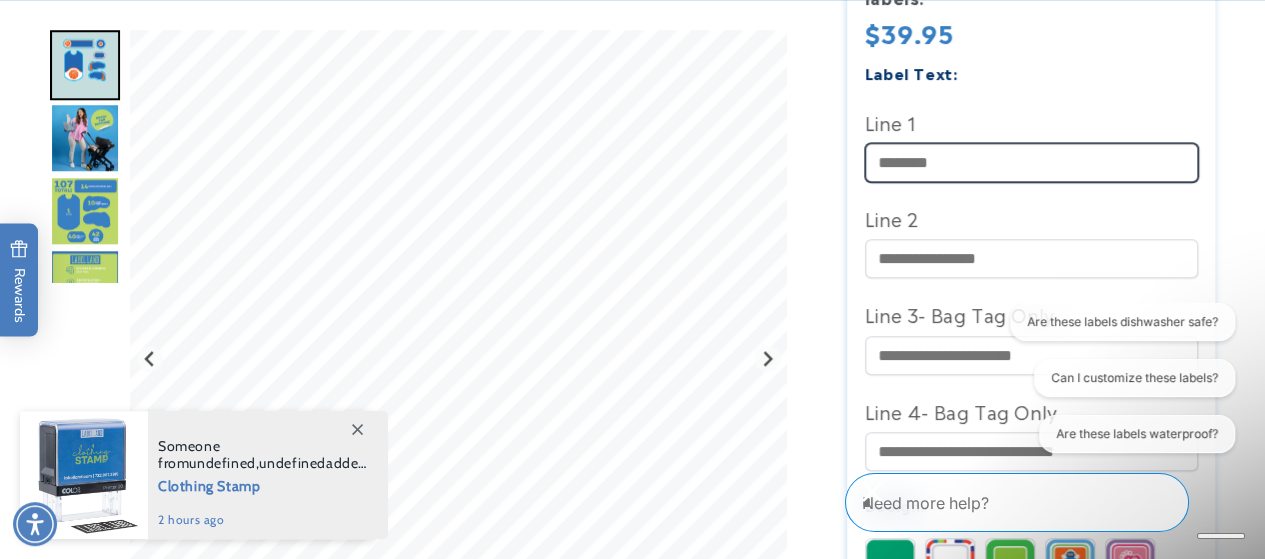 click on "Line 1" at bounding box center [1031, 162] 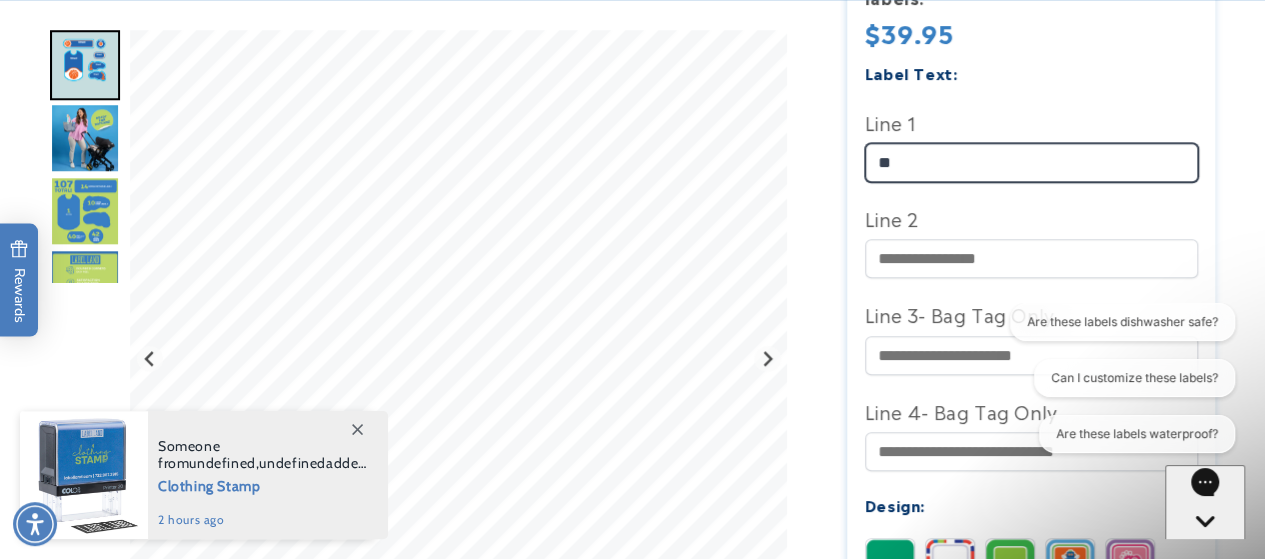 type on "*" 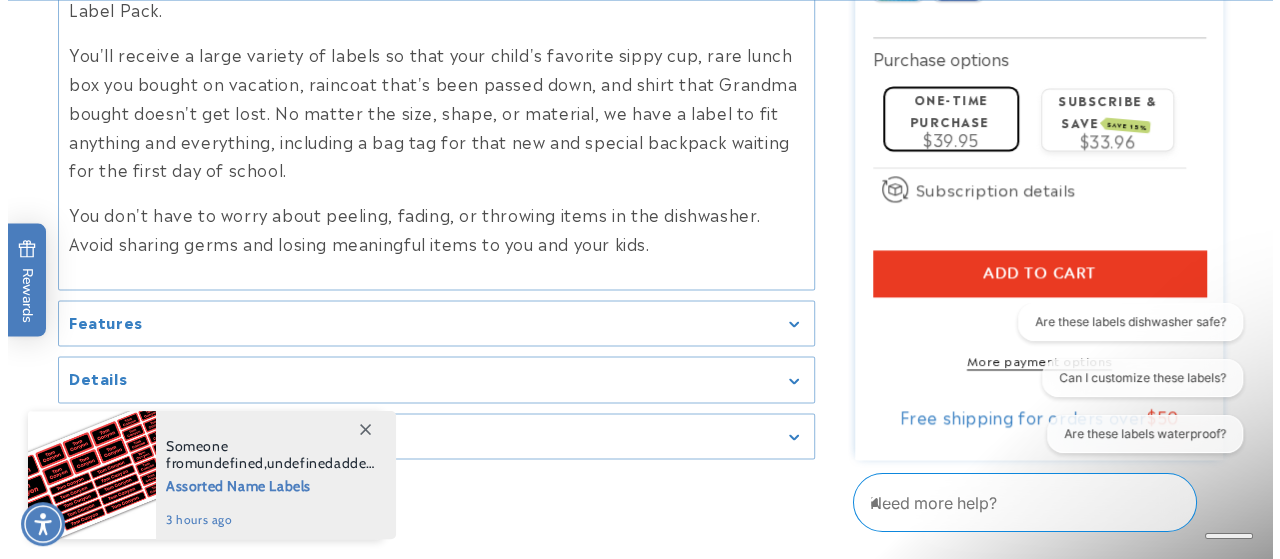 scroll, scrollTop: 1626, scrollLeft: 0, axis: vertical 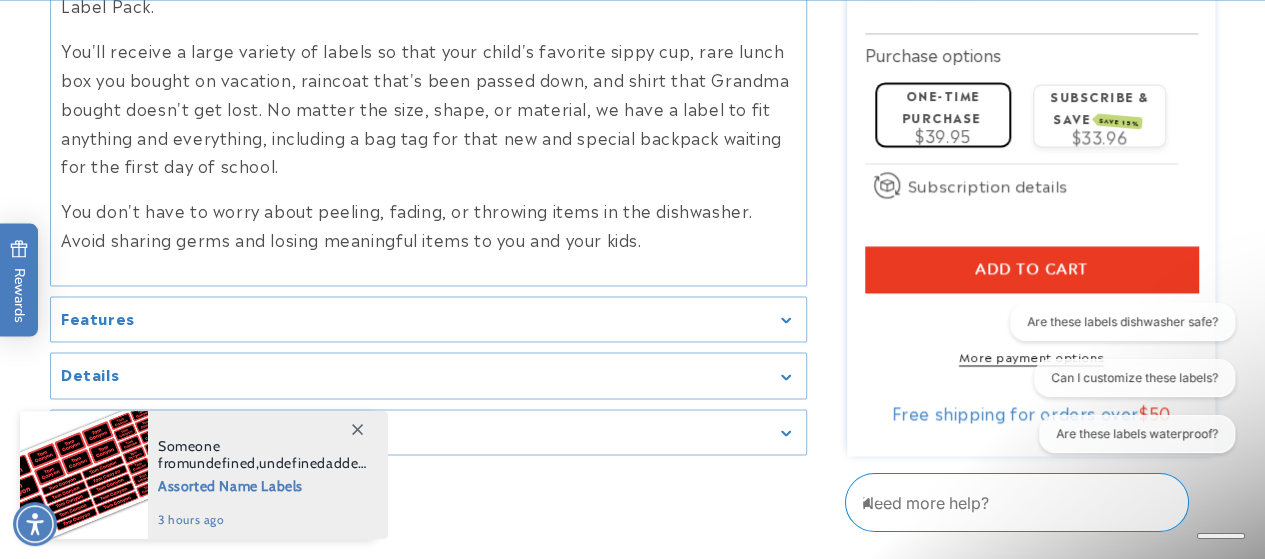 type on "**********" 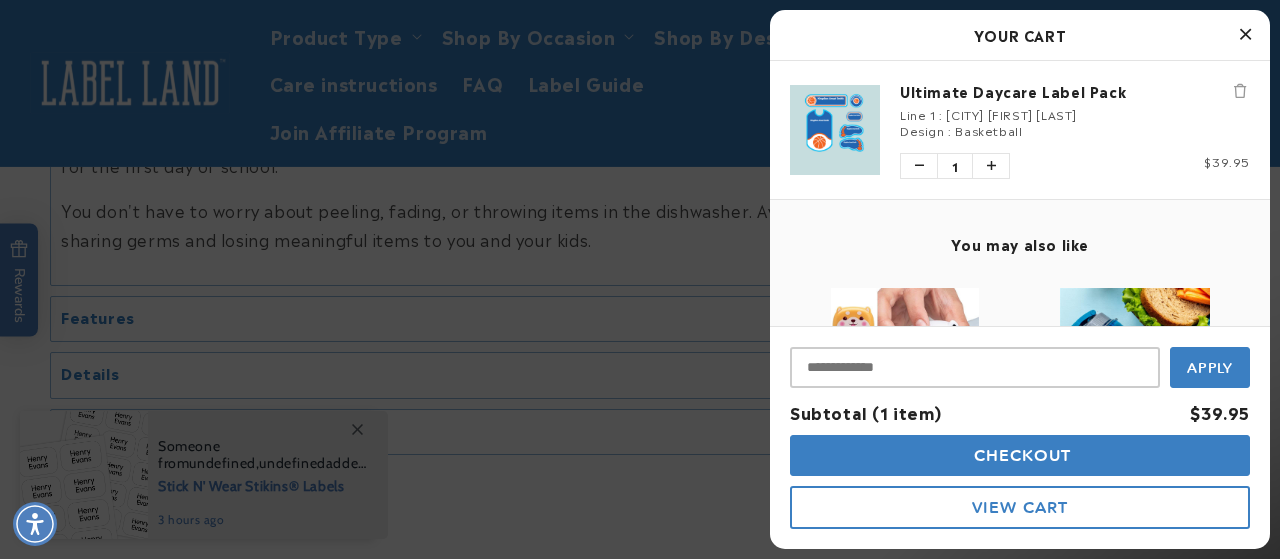 click on "Checkout" at bounding box center [1020, 455] 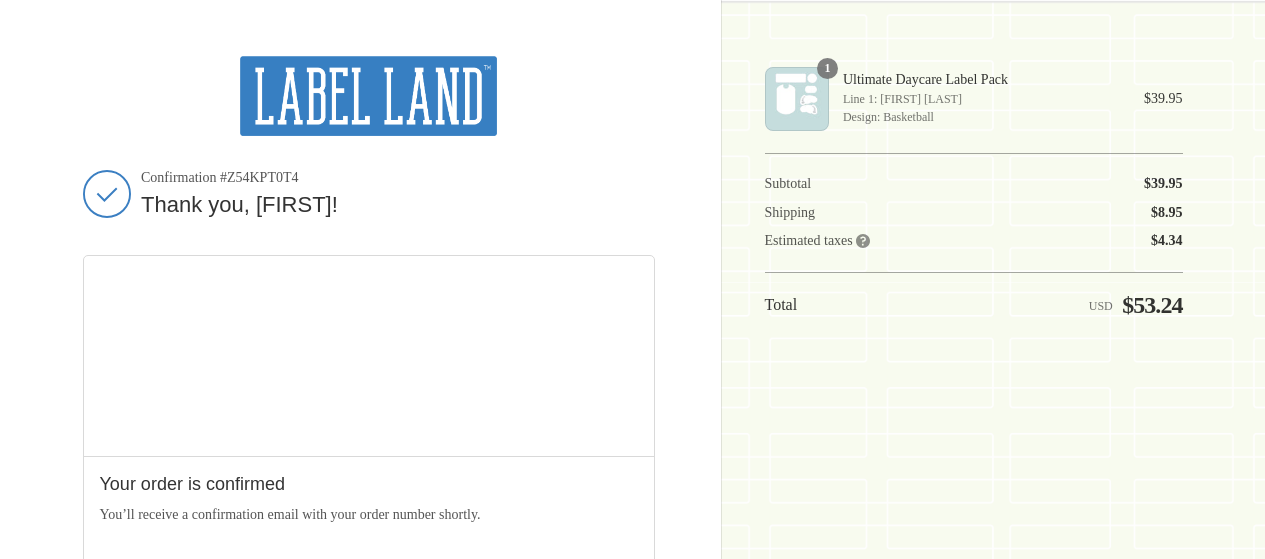 scroll, scrollTop: 0, scrollLeft: 0, axis: both 